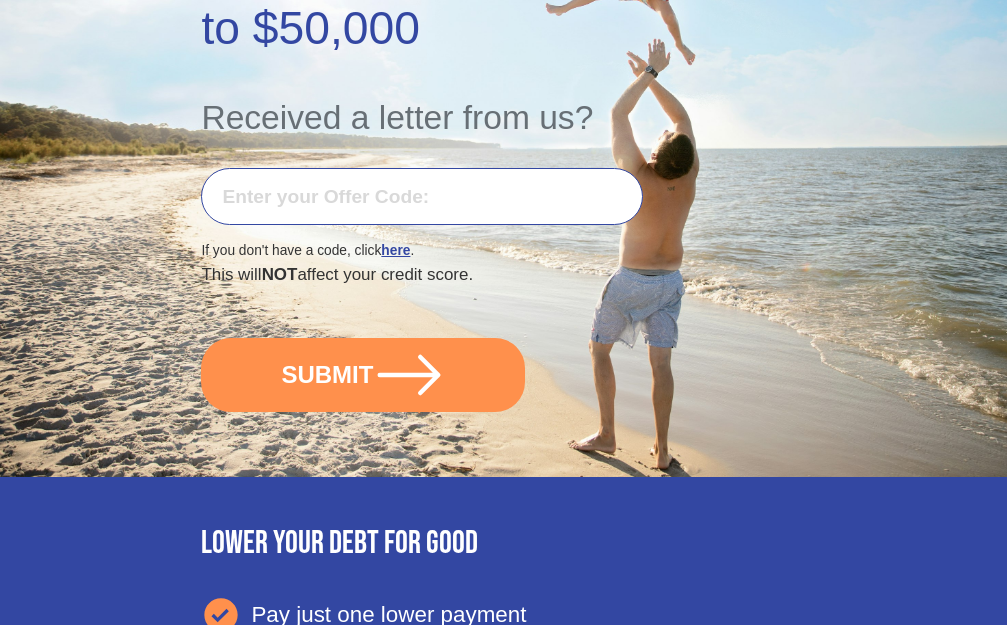 scroll, scrollTop: 500, scrollLeft: 0, axis: vertical 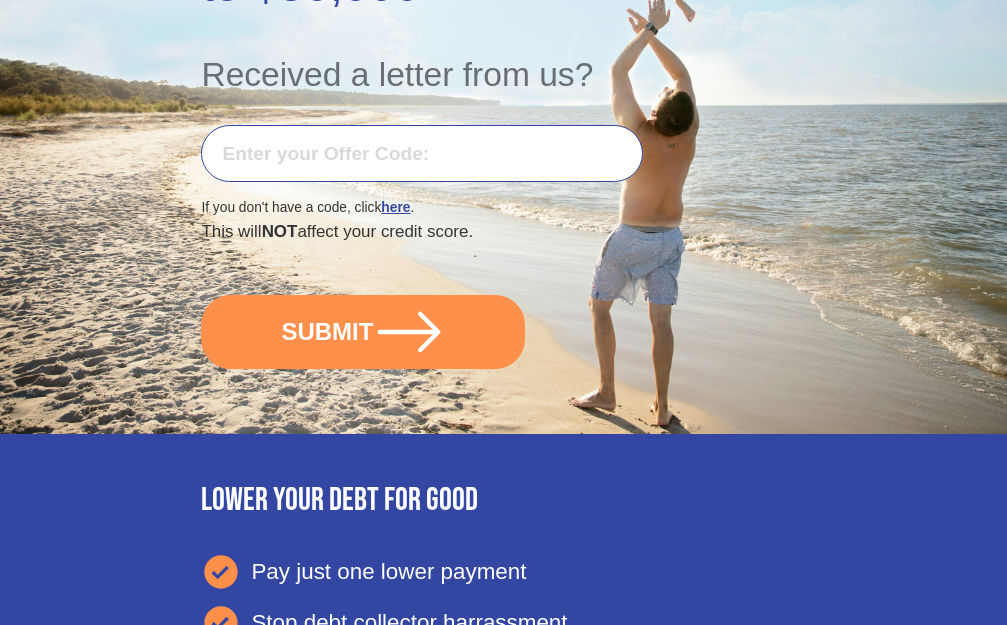 click at bounding box center [422, 154] 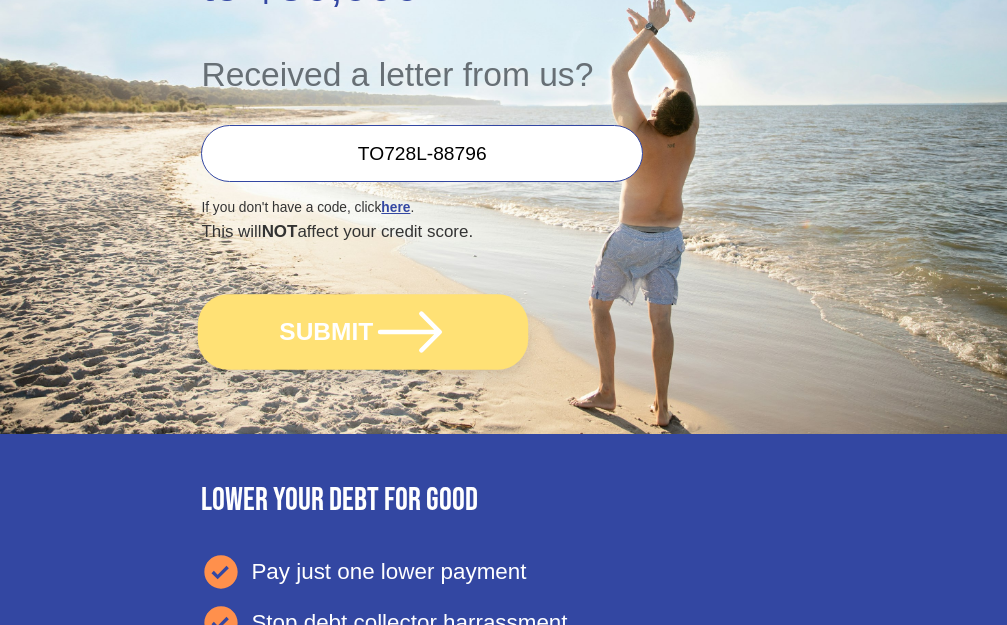 type on "TO728L-88796" 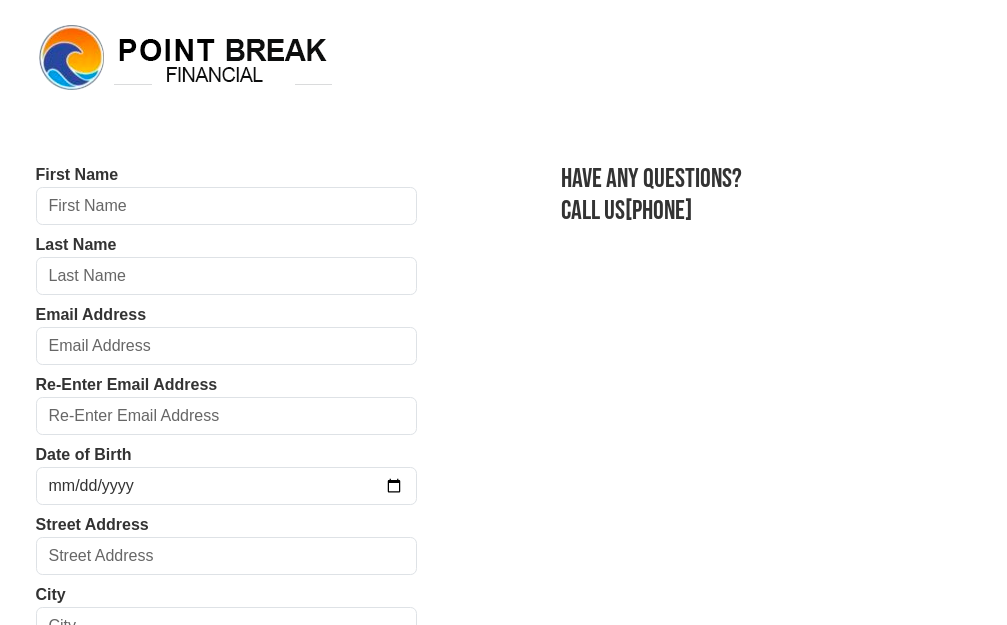 scroll, scrollTop: 0, scrollLeft: 0, axis: both 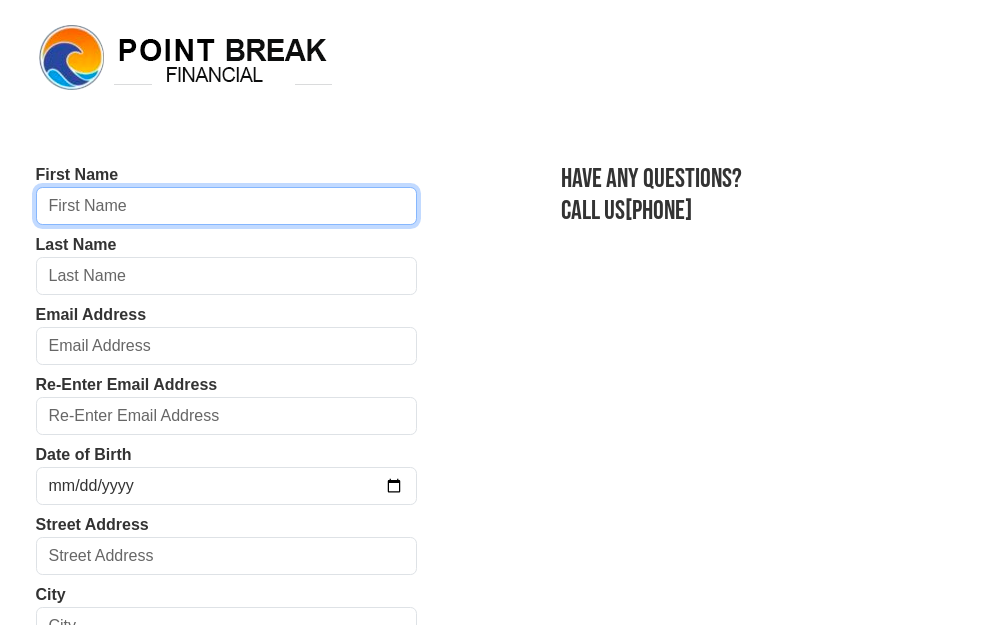 click at bounding box center [227, 206] 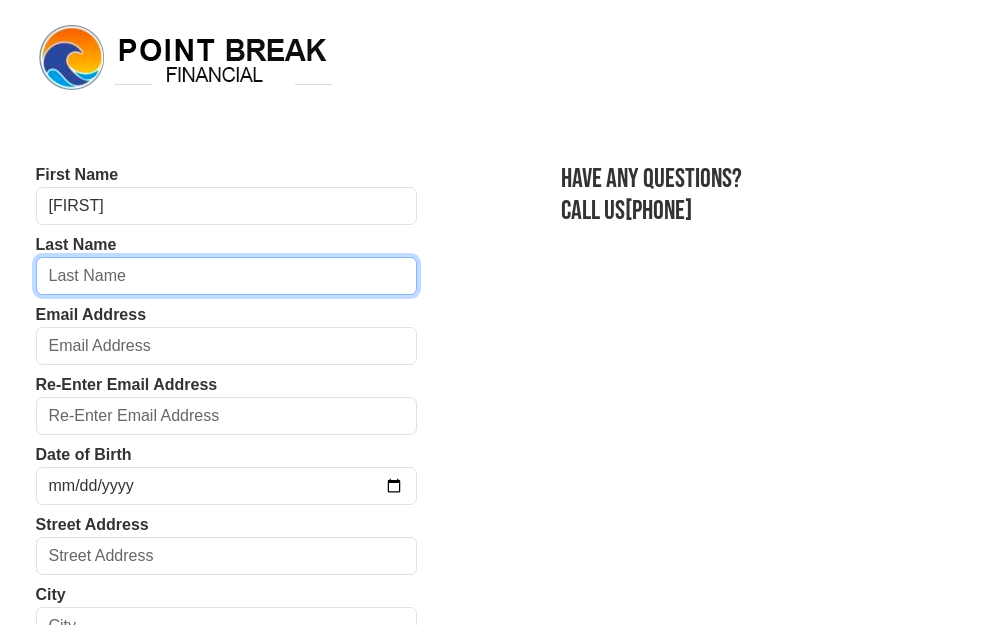 type on "[LAST]" 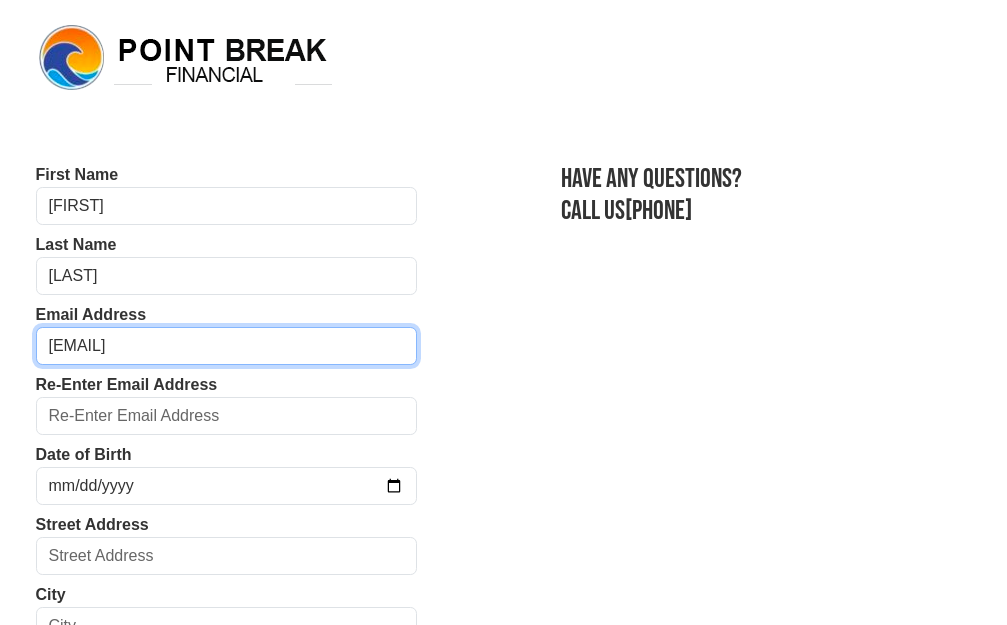 type on "[EMAIL]" 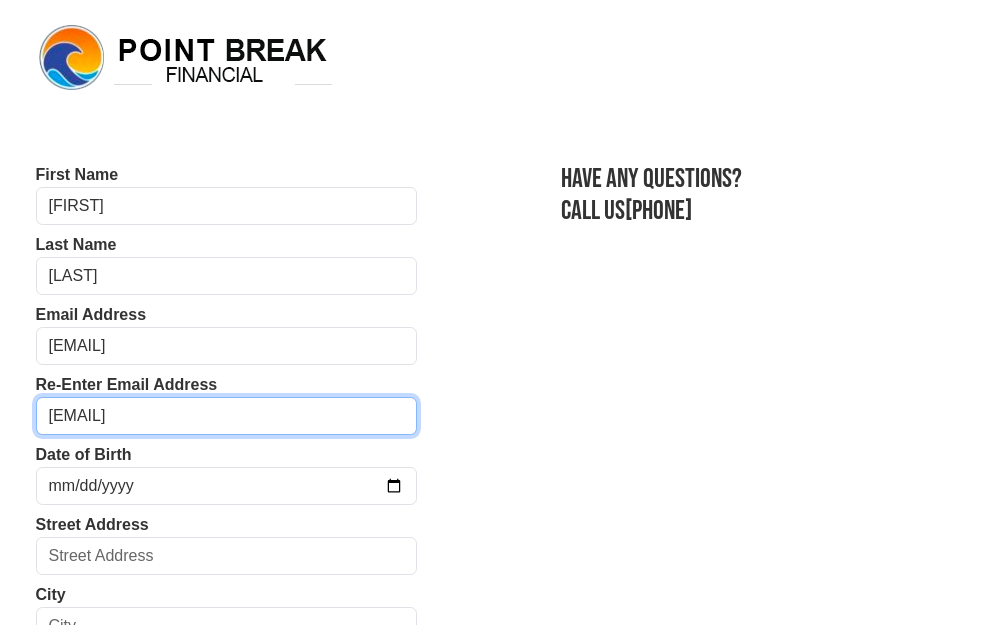 type on "[NUMBER] [STREET]" 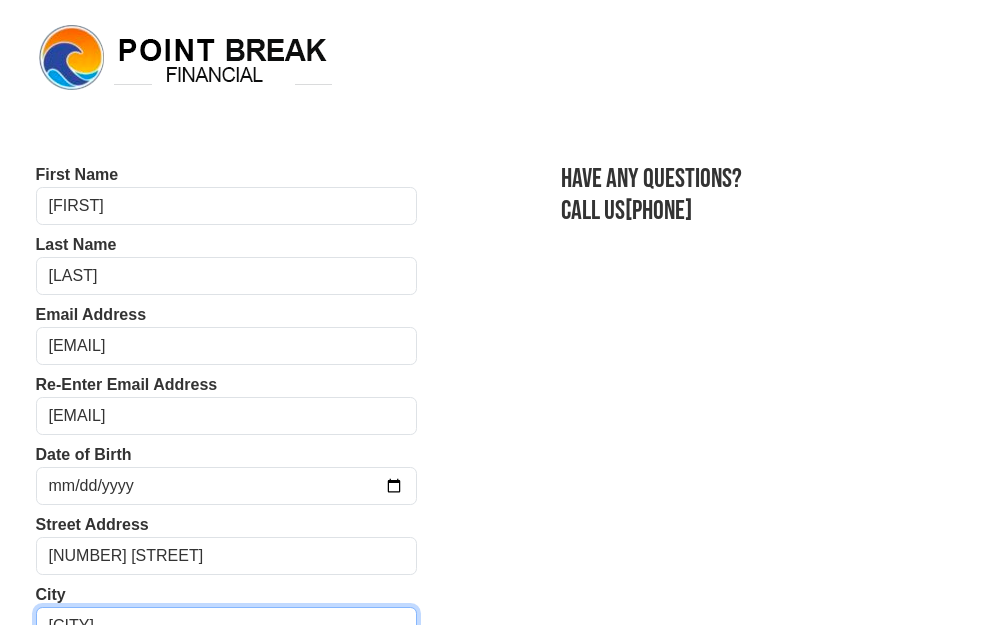 select on "[STATE]" 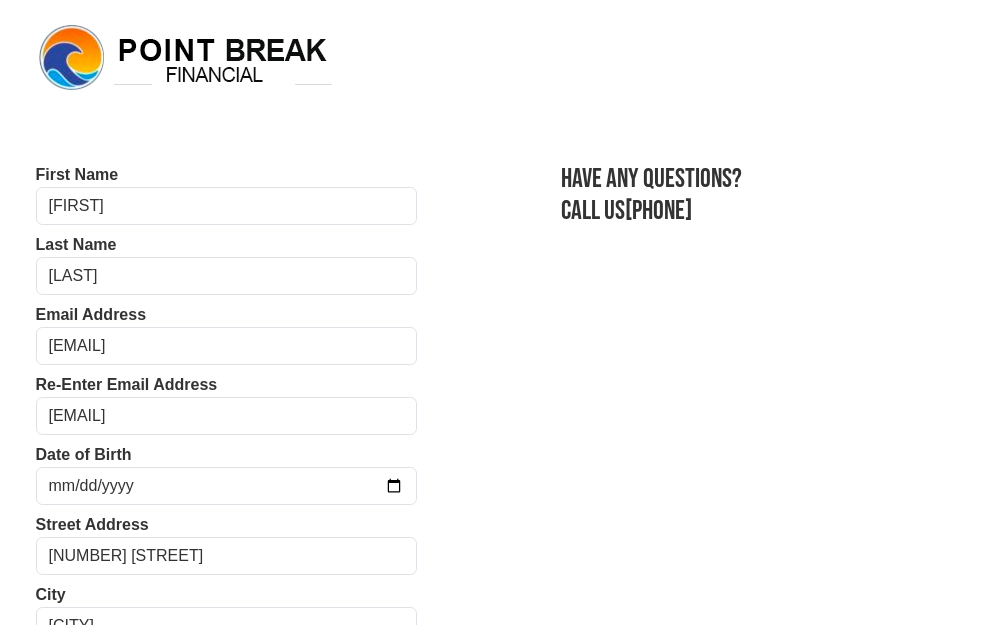 type on "[ZIP]" 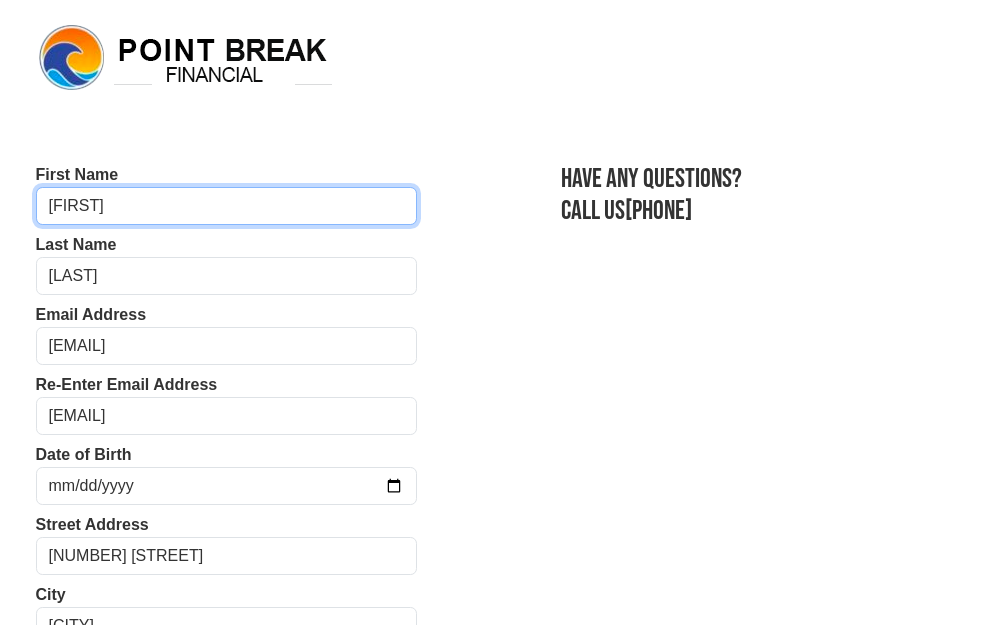 type on "[PHONE]" 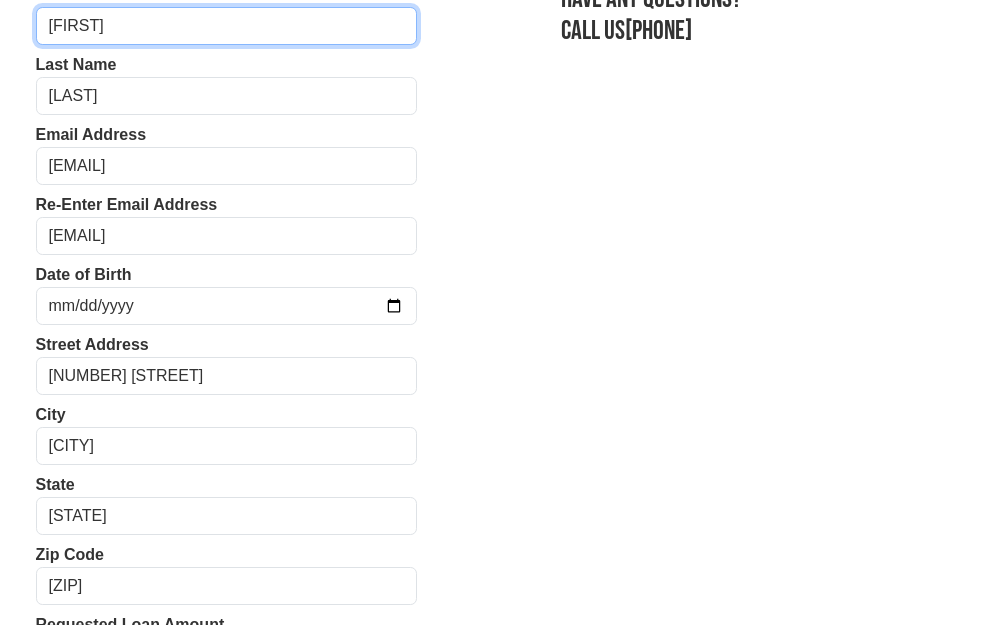 scroll, scrollTop: 200, scrollLeft: 0, axis: vertical 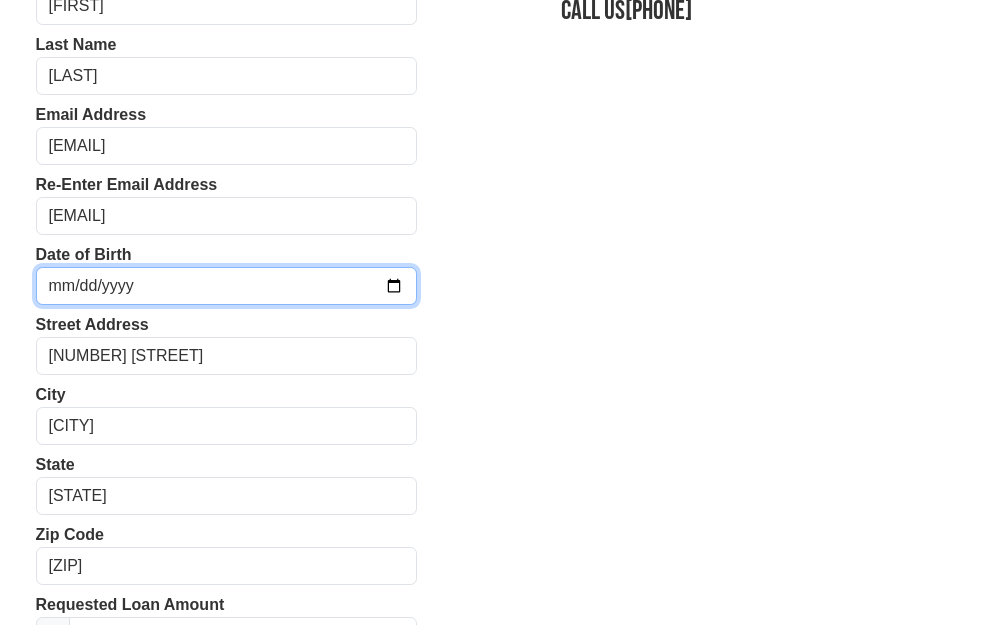 click at bounding box center [227, 286] 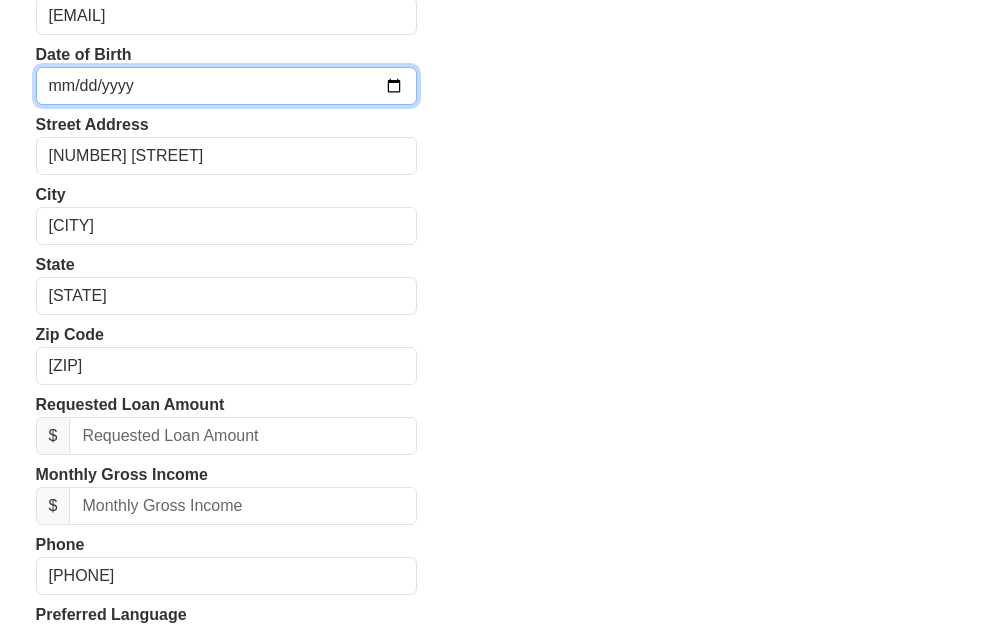 scroll, scrollTop: 500, scrollLeft: 0, axis: vertical 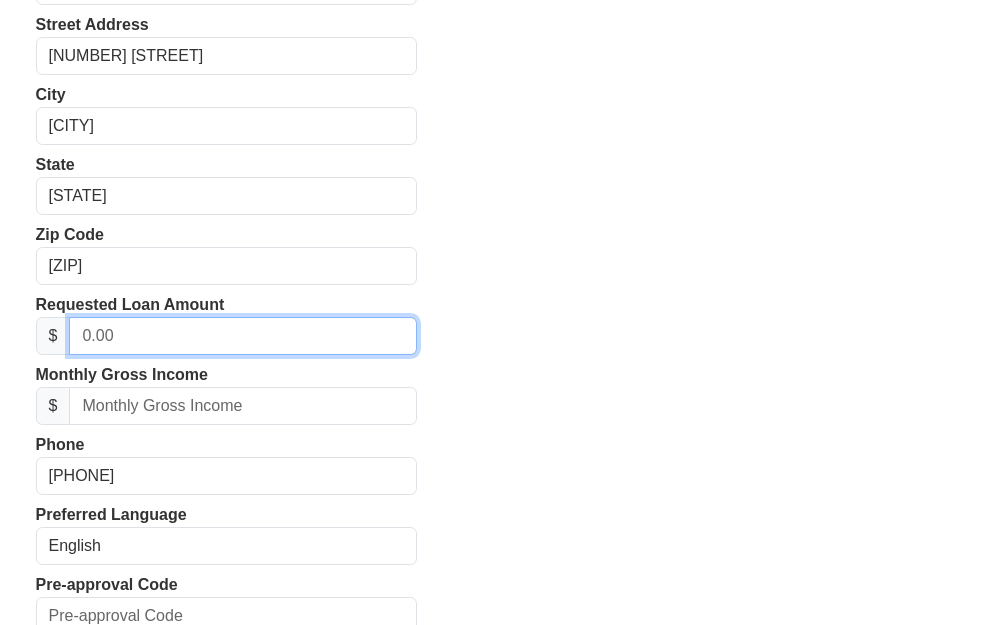 click at bounding box center (243, 336) 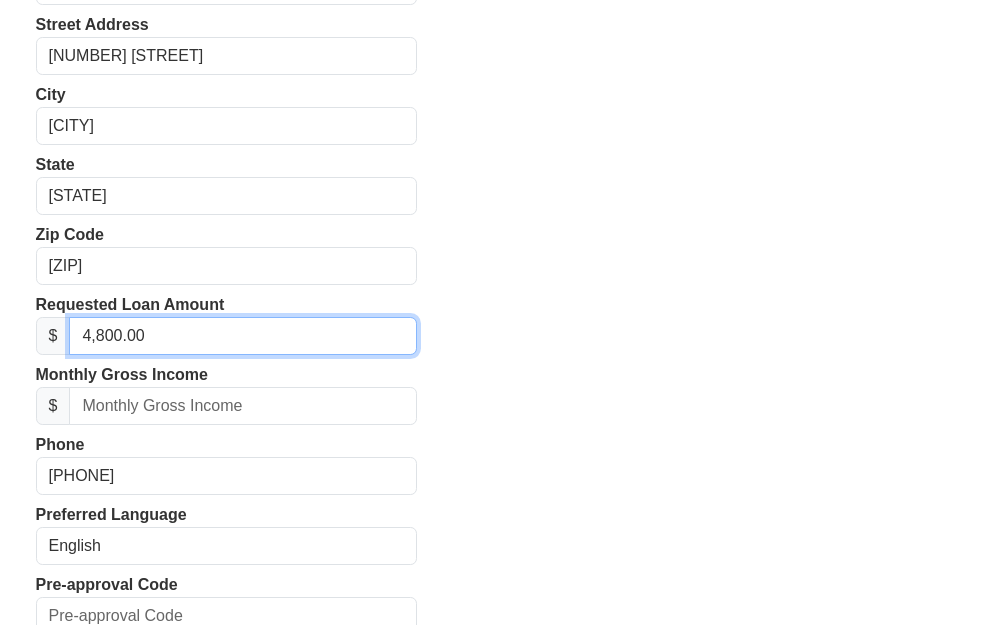 type on "48,000.00" 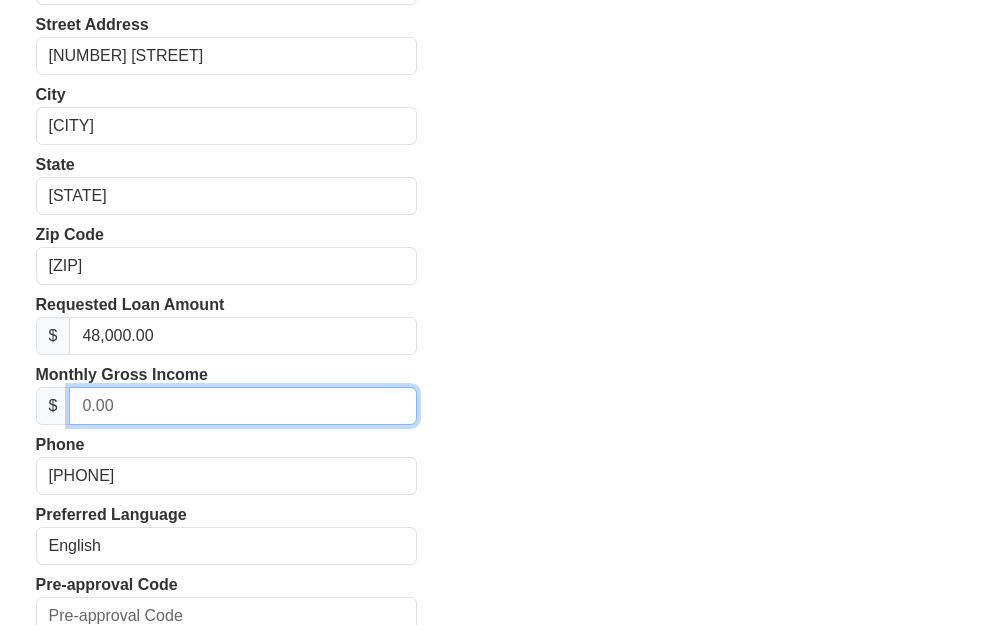 click at bounding box center (243, 406) 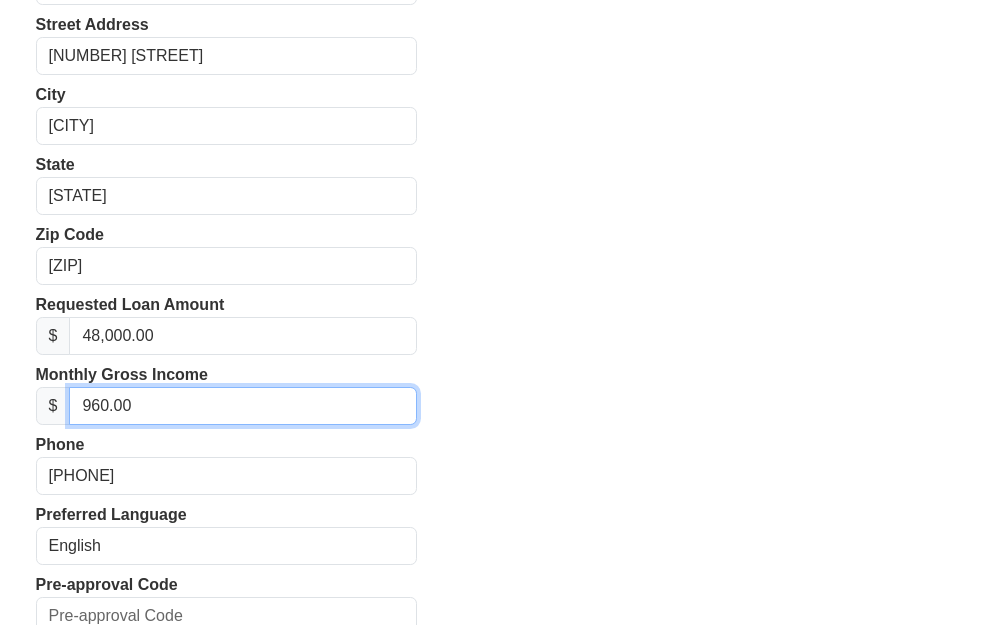 type on "9,600.00" 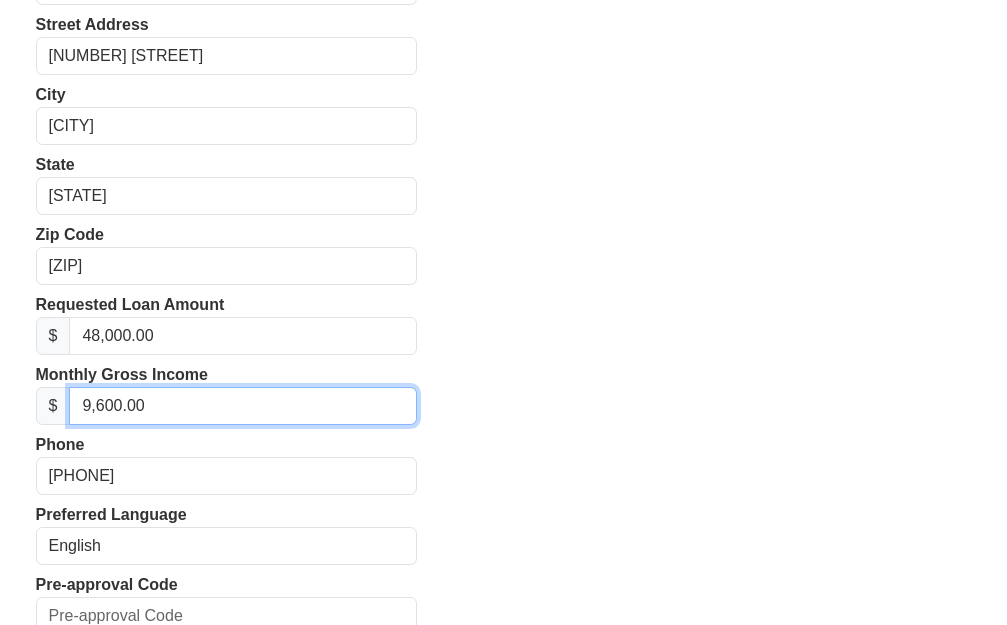 scroll, scrollTop: 600, scrollLeft: 0, axis: vertical 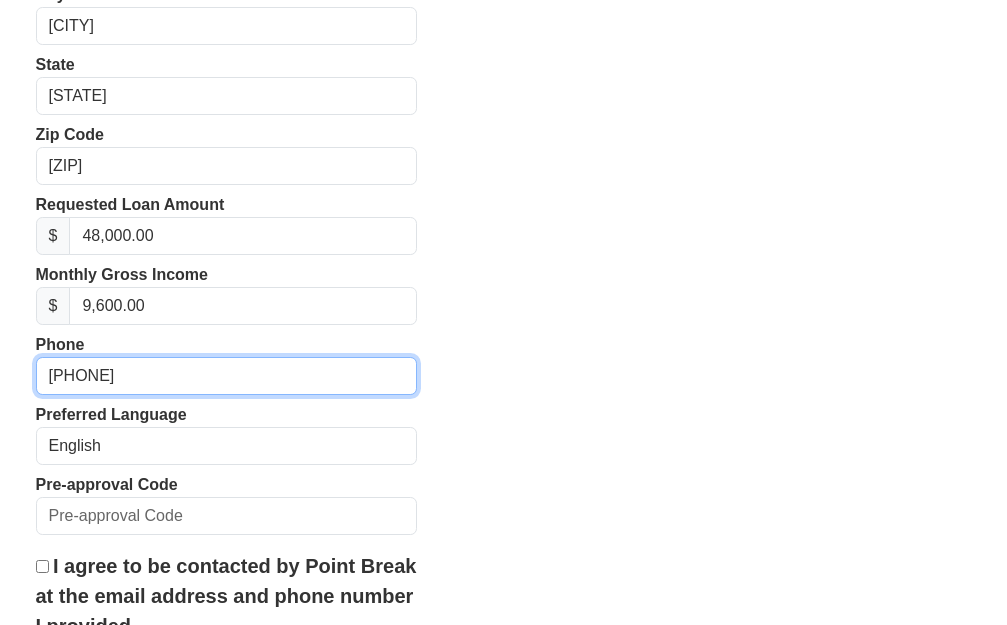 click on "[PHONE]" at bounding box center [227, 376] 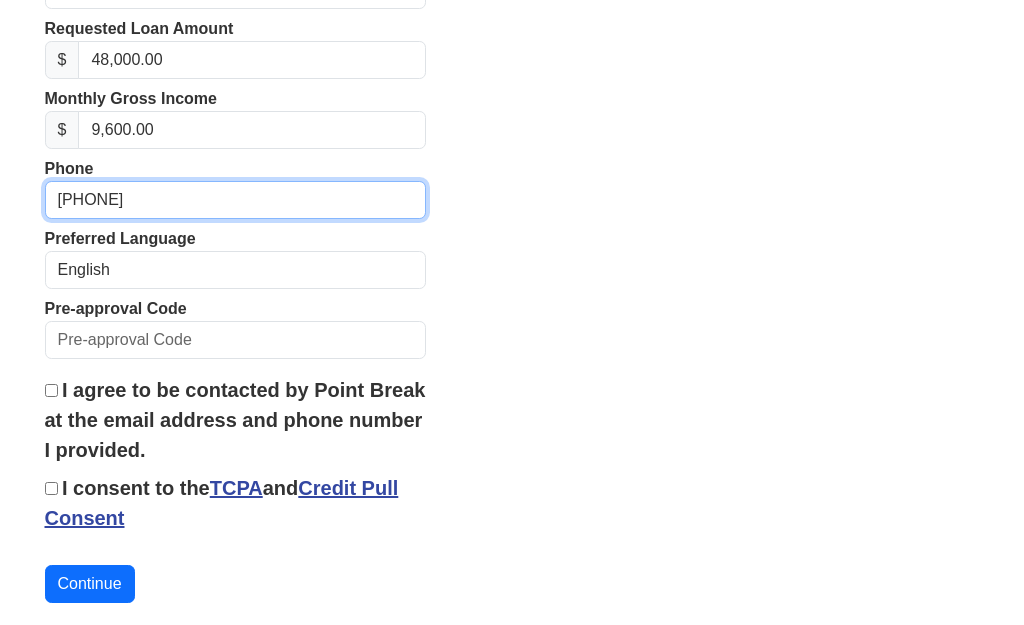 scroll, scrollTop: 800, scrollLeft: 0, axis: vertical 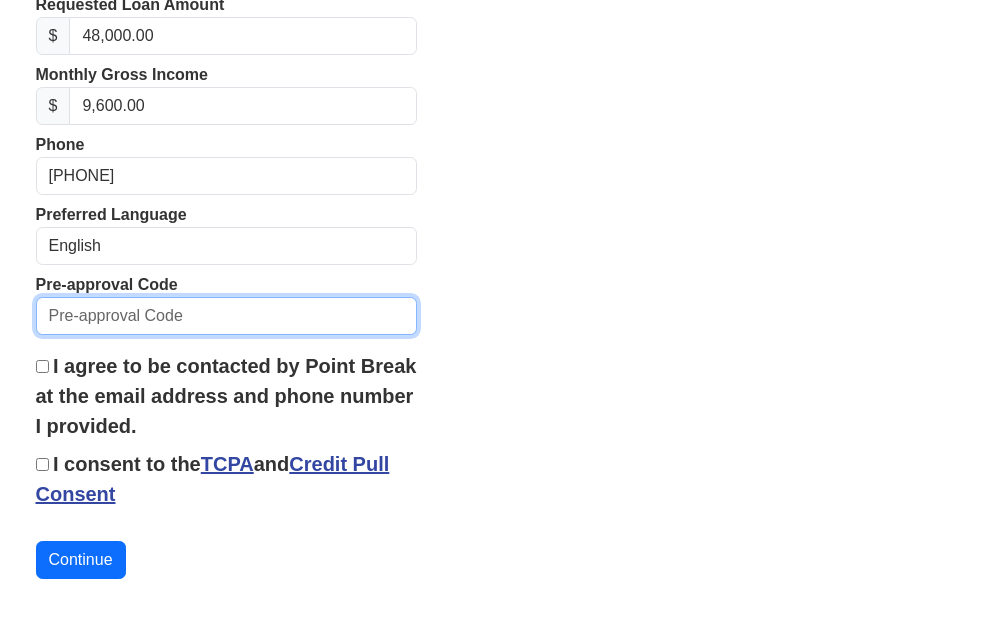 click at bounding box center (227, 316) 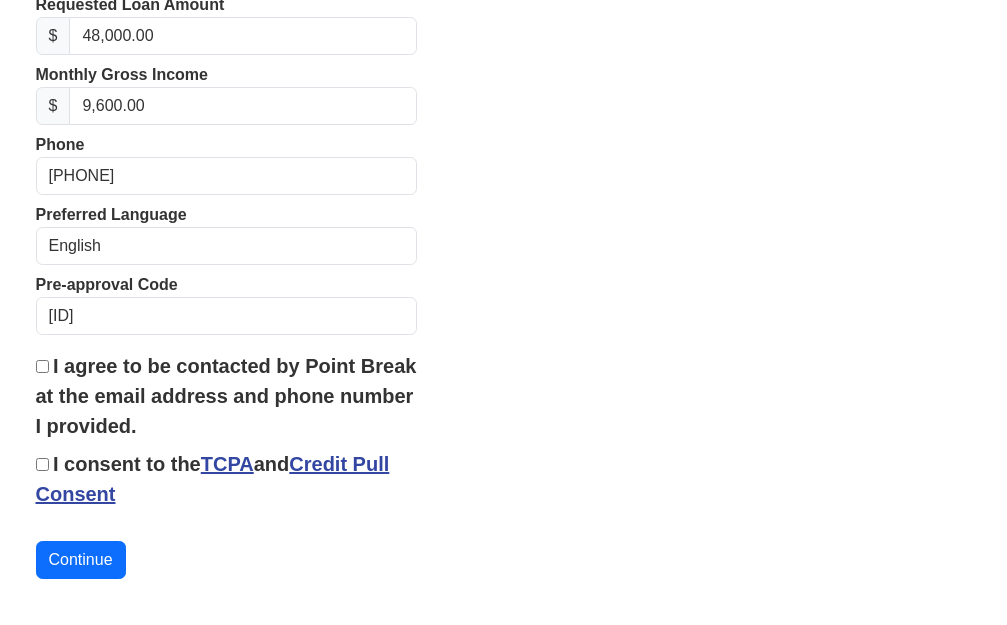 click on "TCPA" at bounding box center (227, 464) 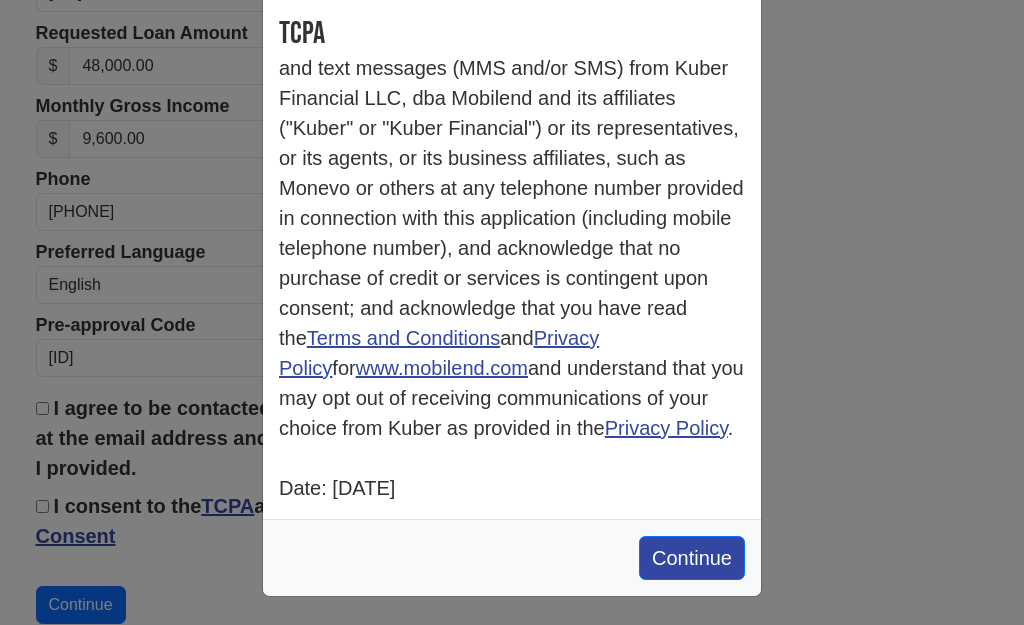 scroll, scrollTop: 220, scrollLeft: 0, axis: vertical 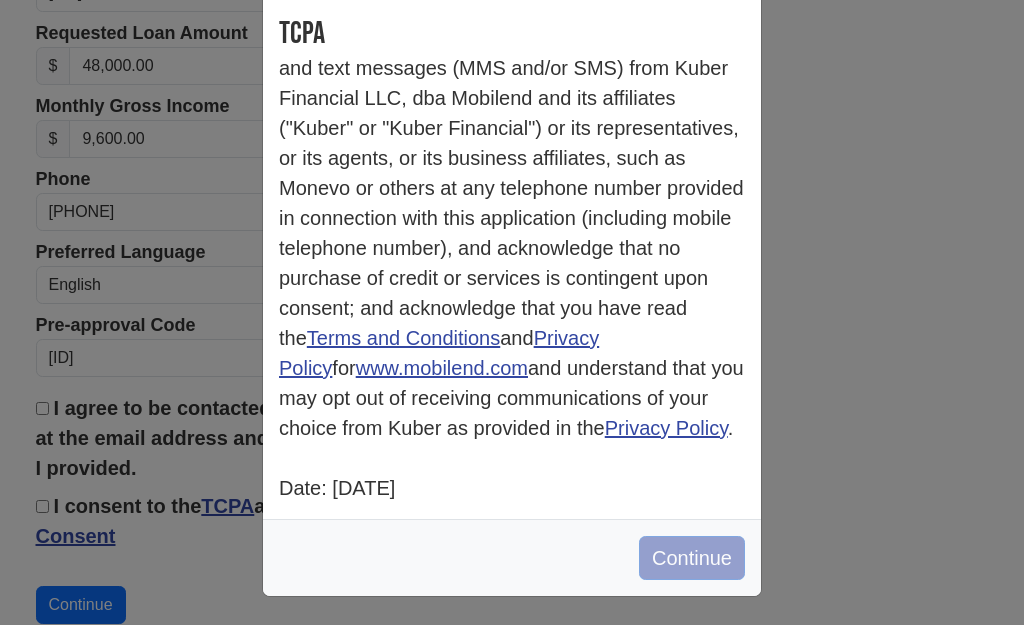 click on "Continue" at bounding box center [692, 558] 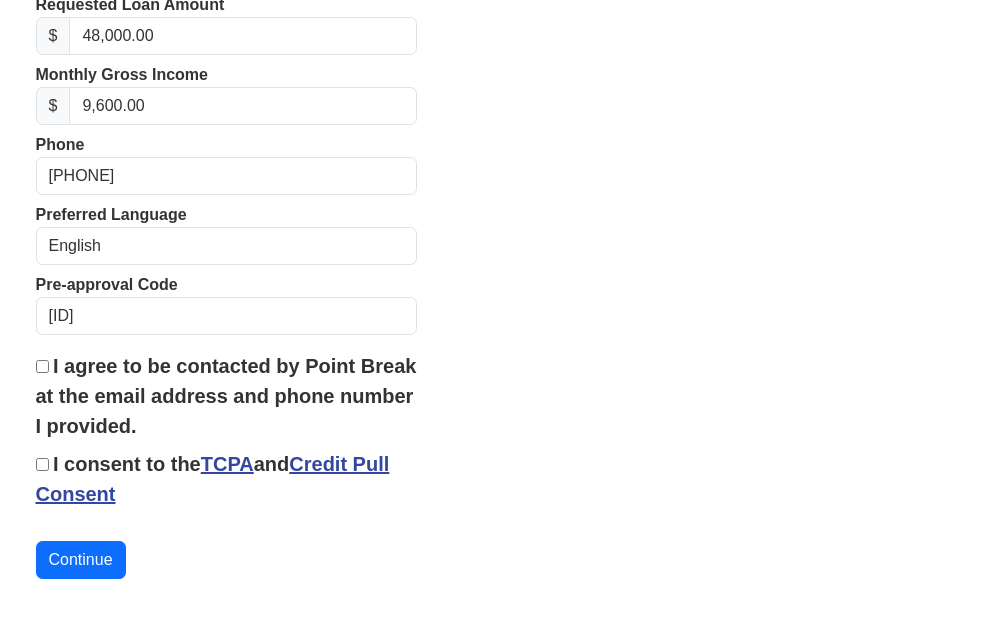 click on "Credit Pull Consent" at bounding box center (213, 479) 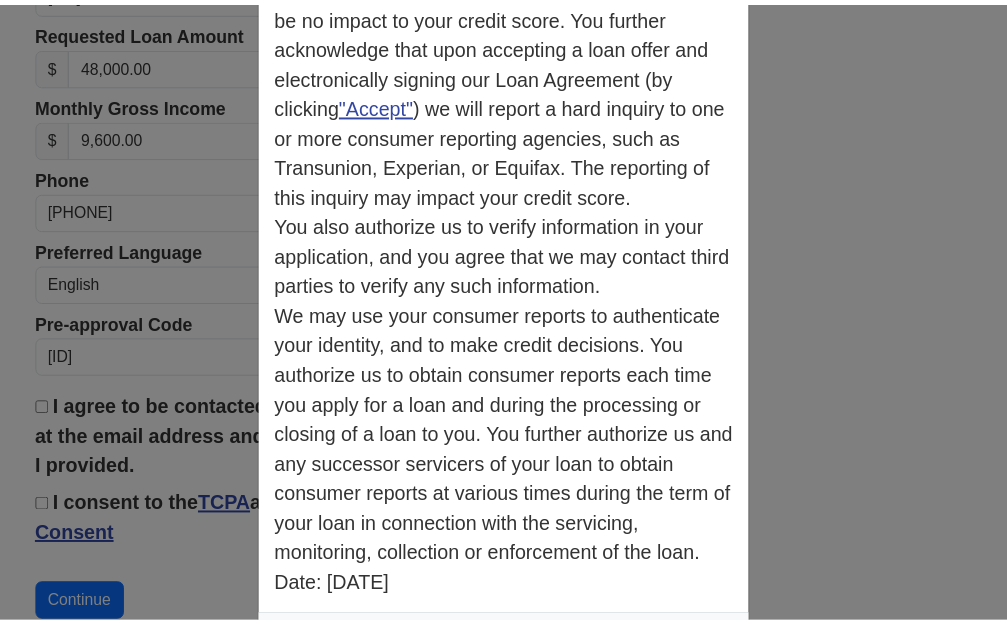 scroll, scrollTop: 498, scrollLeft: 0, axis: vertical 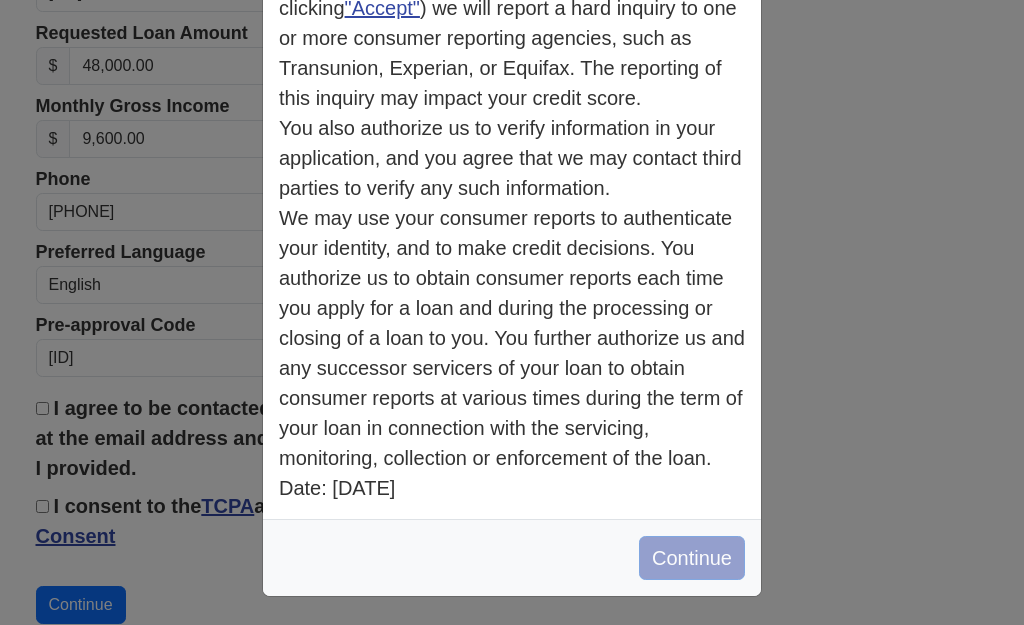 click on "Continue" at bounding box center [692, 558] 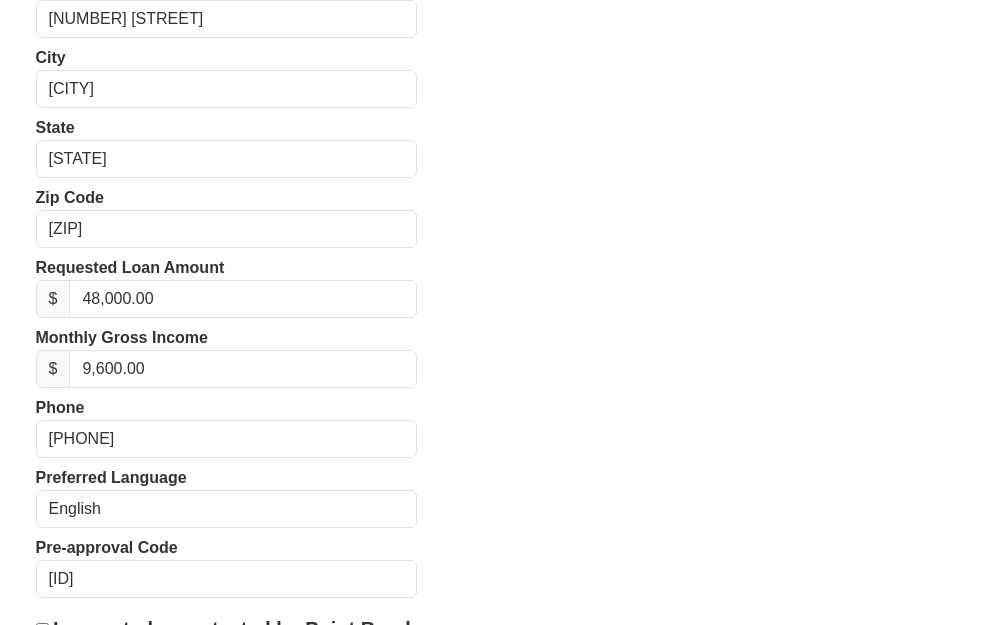 scroll, scrollTop: 500, scrollLeft: 0, axis: vertical 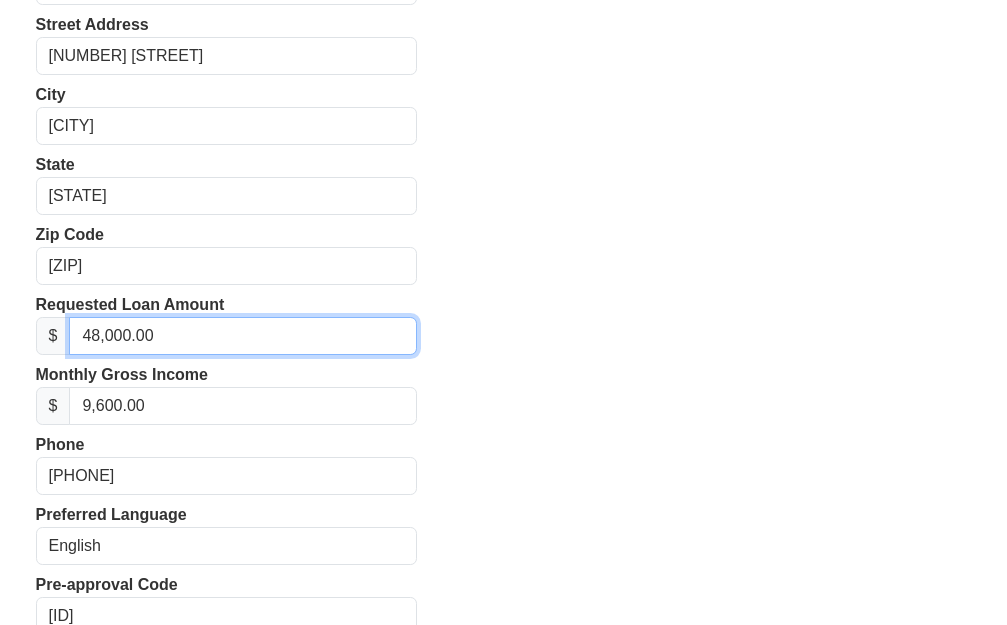 click on "48,000.00" at bounding box center (243, 336) 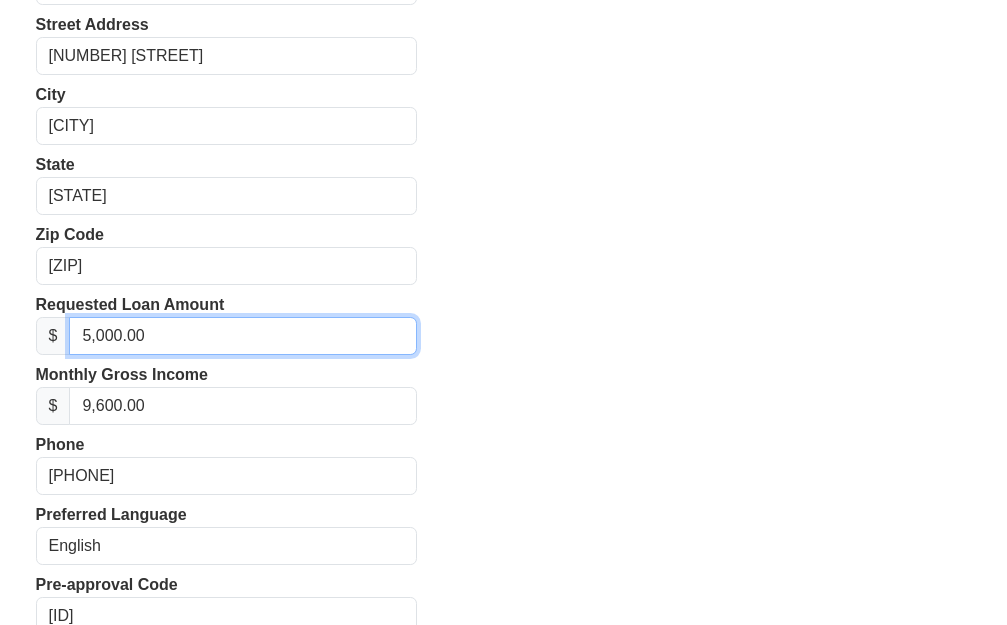 type on "50,000.00" 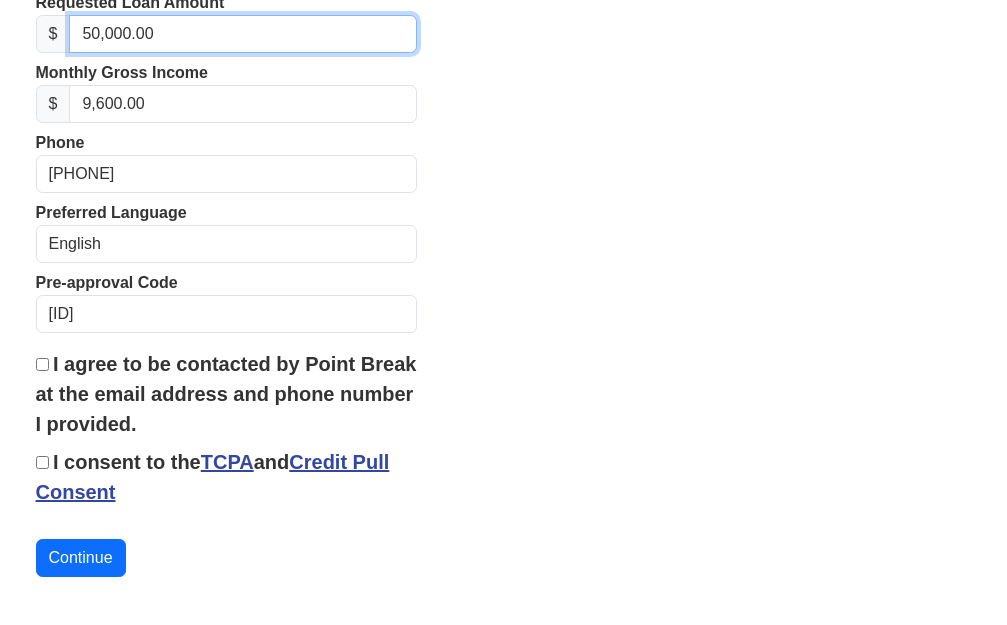 scroll, scrollTop: 853, scrollLeft: 0, axis: vertical 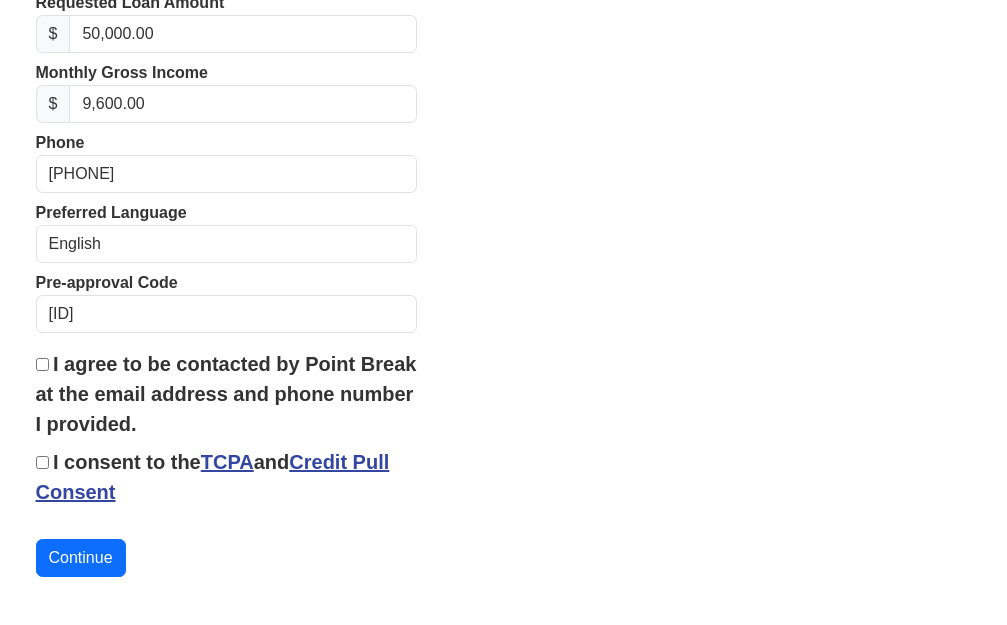 click on "I consent to the
TCPA  and
Credit Pull Consent" at bounding box center (42, 462) 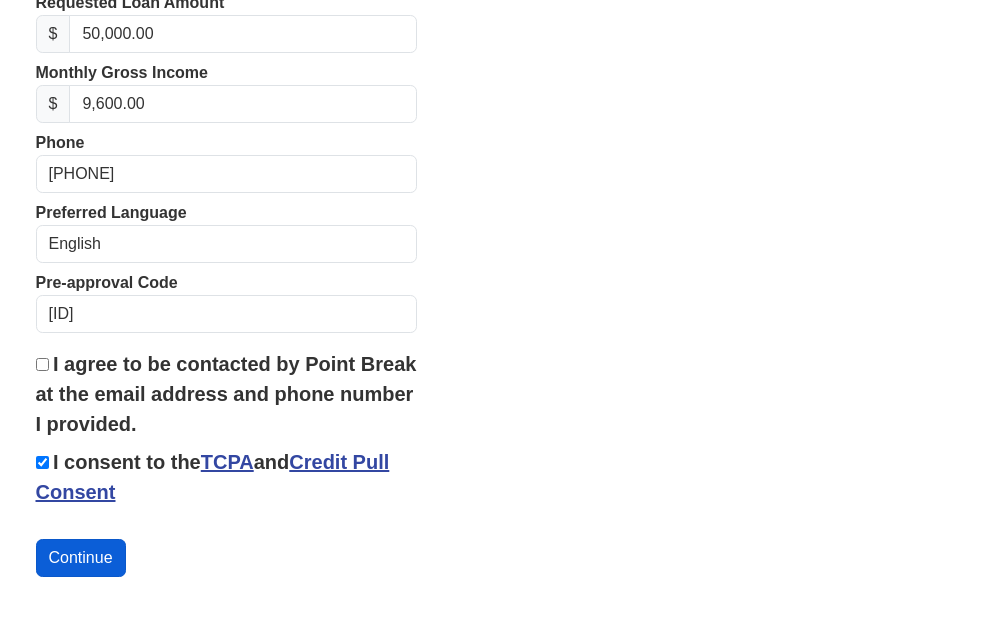 click on "Continue" at bounding box center (81, 558) 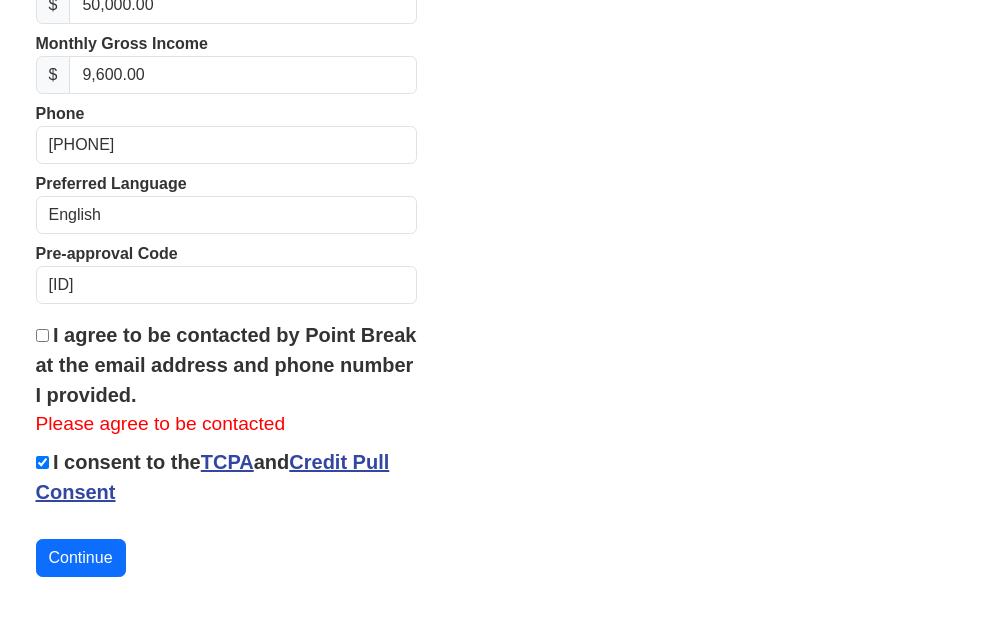 click on "I agree to be contacted by Point Break at the email address and phone number I provided." at bounding box center [42, 335] 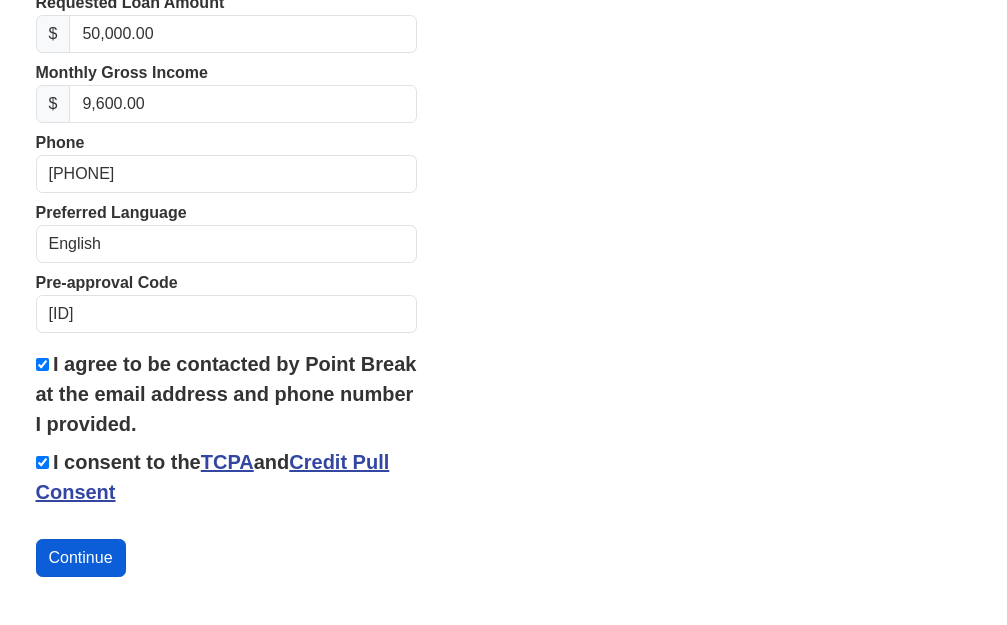 click on "Continue" at bounding box center [81, 558] 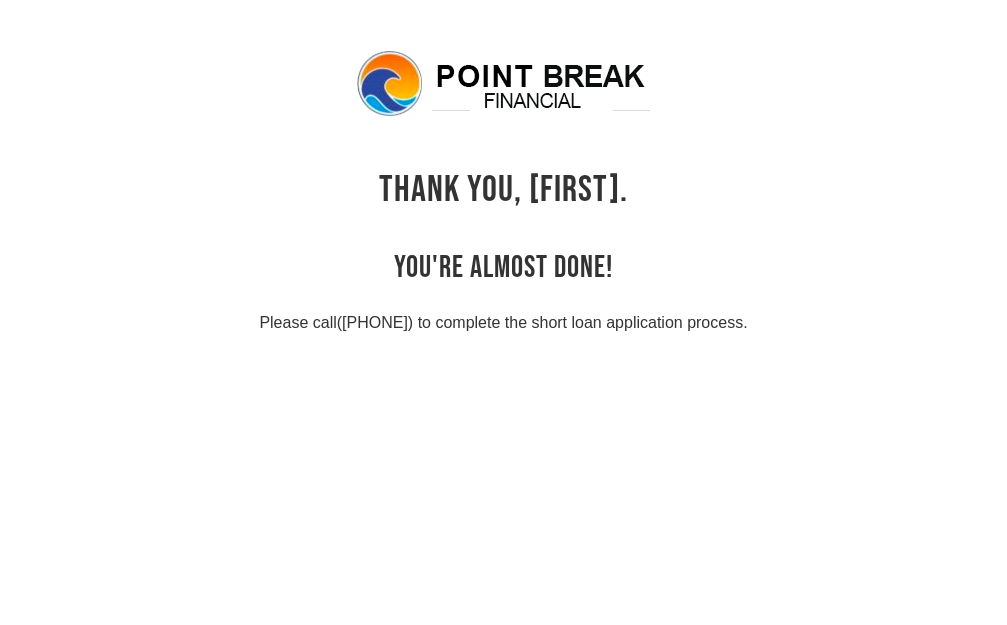 scroll, scrollTop: 0, scrollLeft: 0, axis: both 